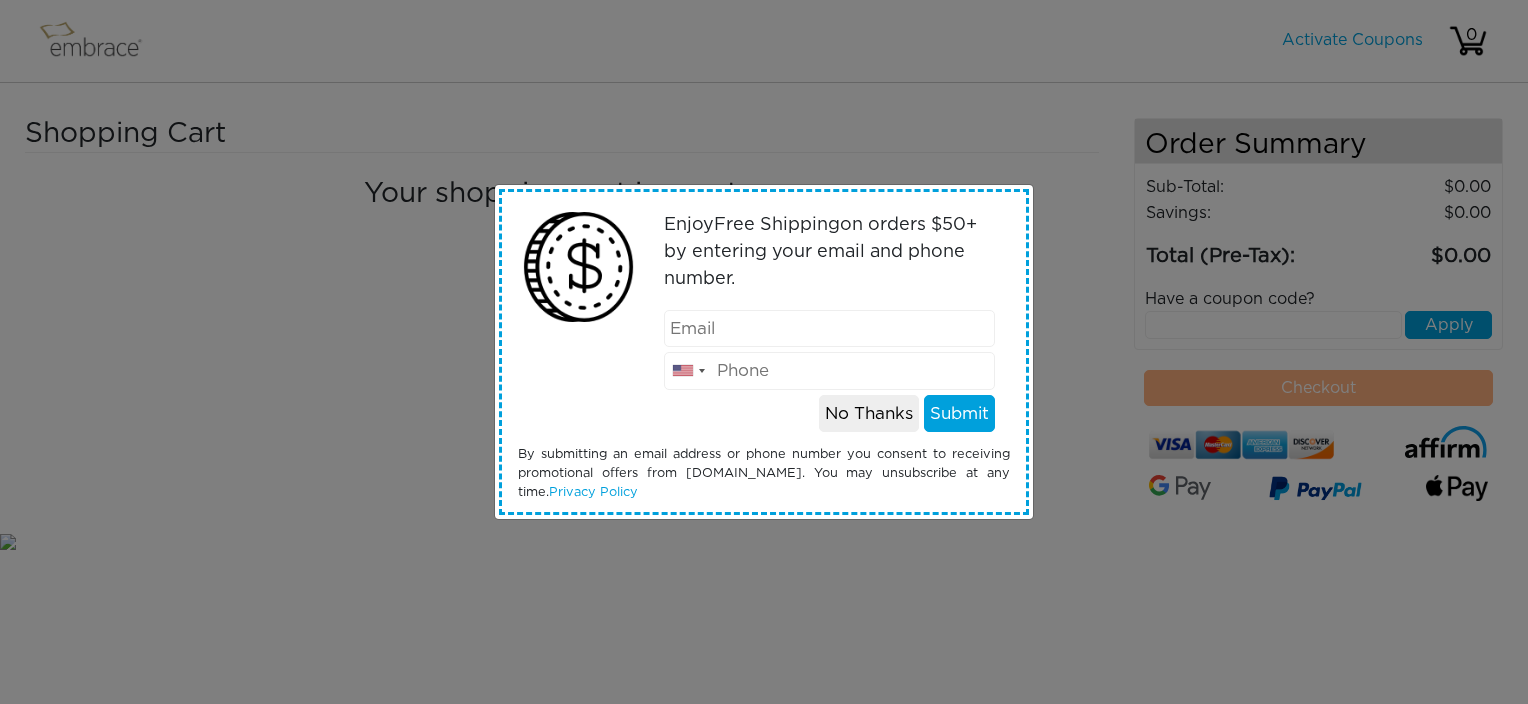 scroll, scrollTop: 0, scrollLeft: 0, axis: both 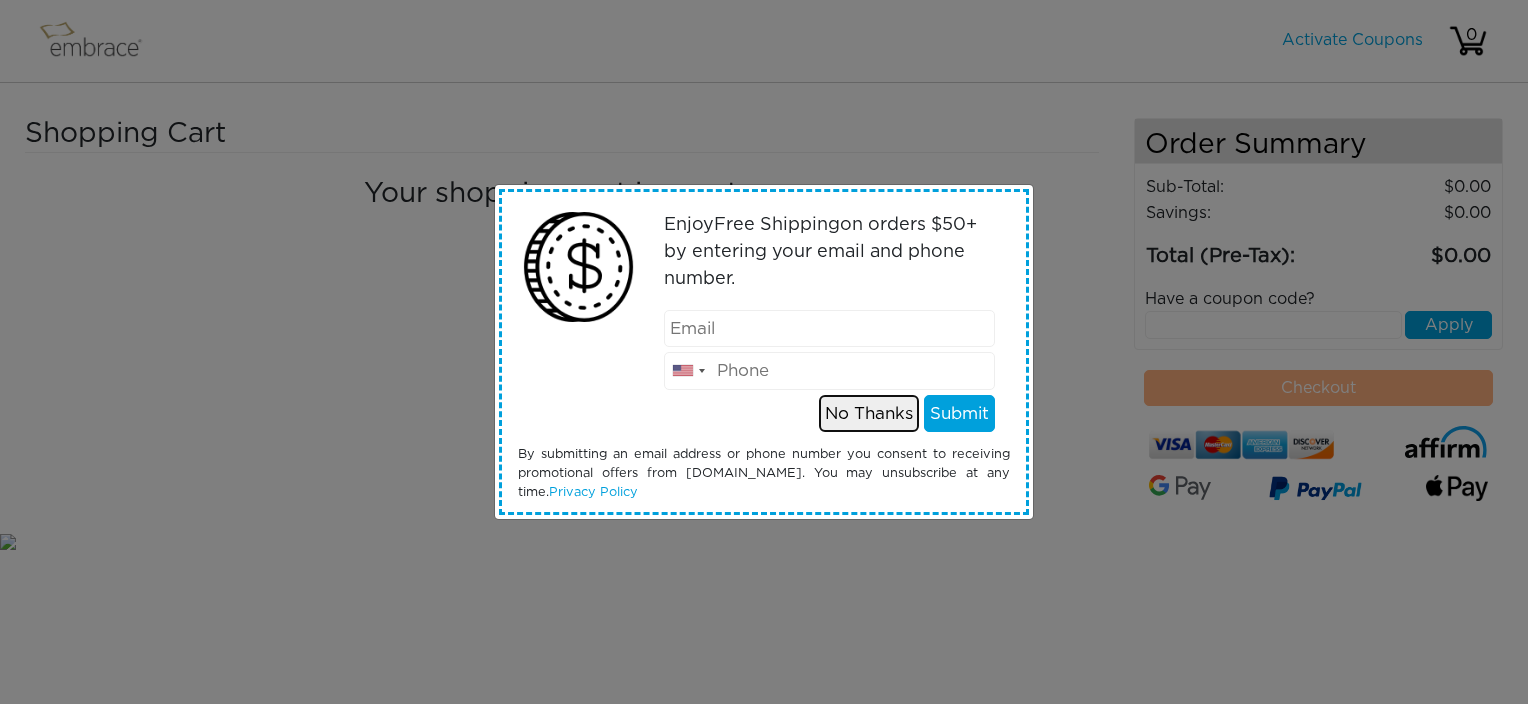 click on "No Thanks" at bounding box center [869, 414] 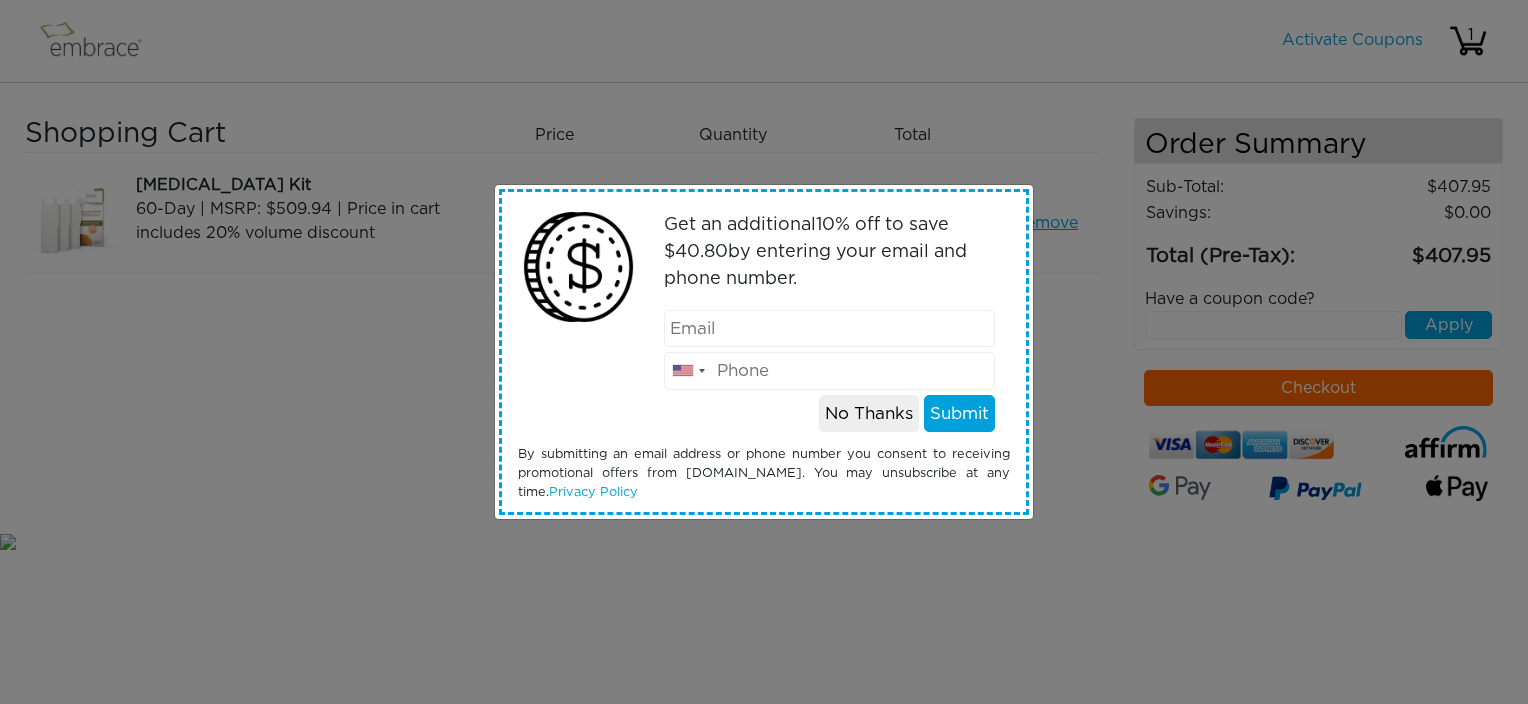 scroll, scrollTop: 0, scrollLeft: 0, axis: both 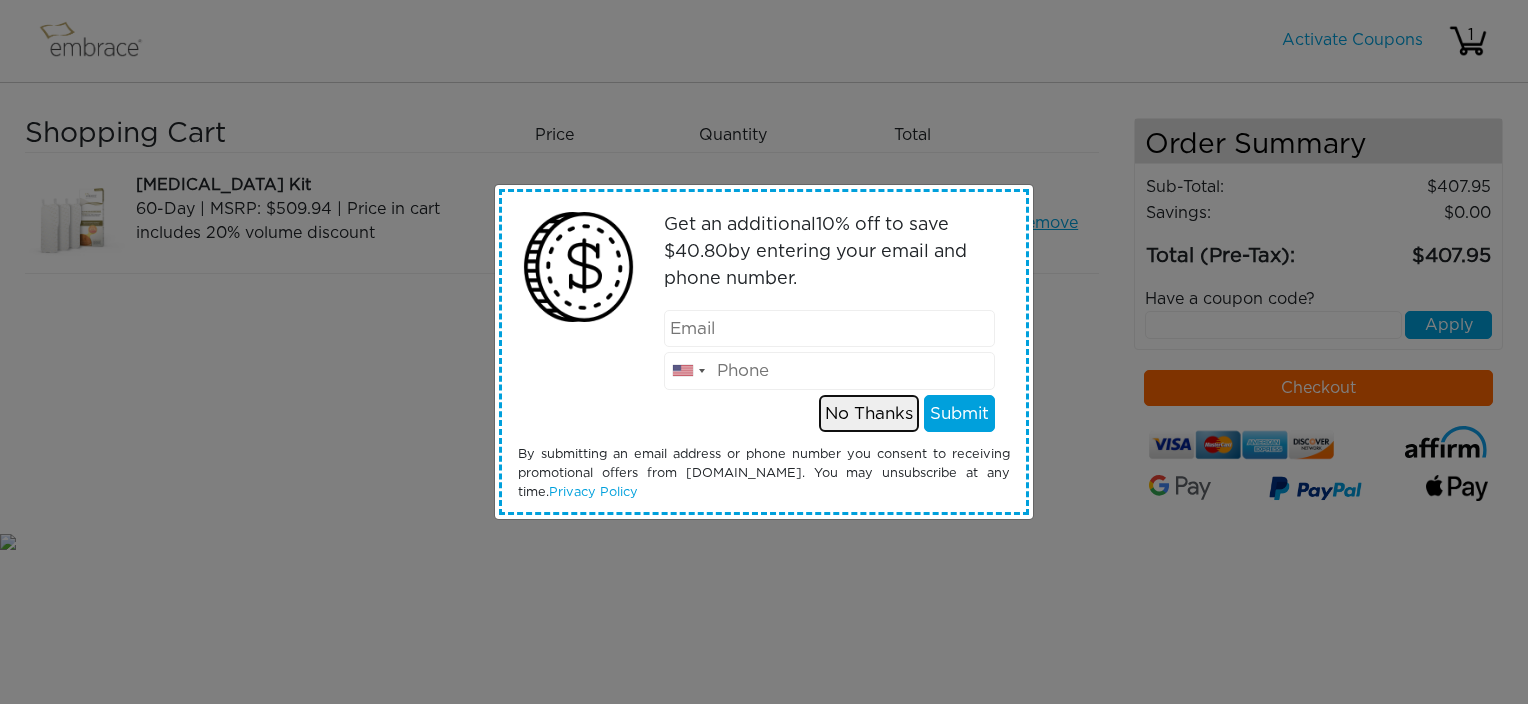 click on "No Thanks" at bounding box center (869, 414) 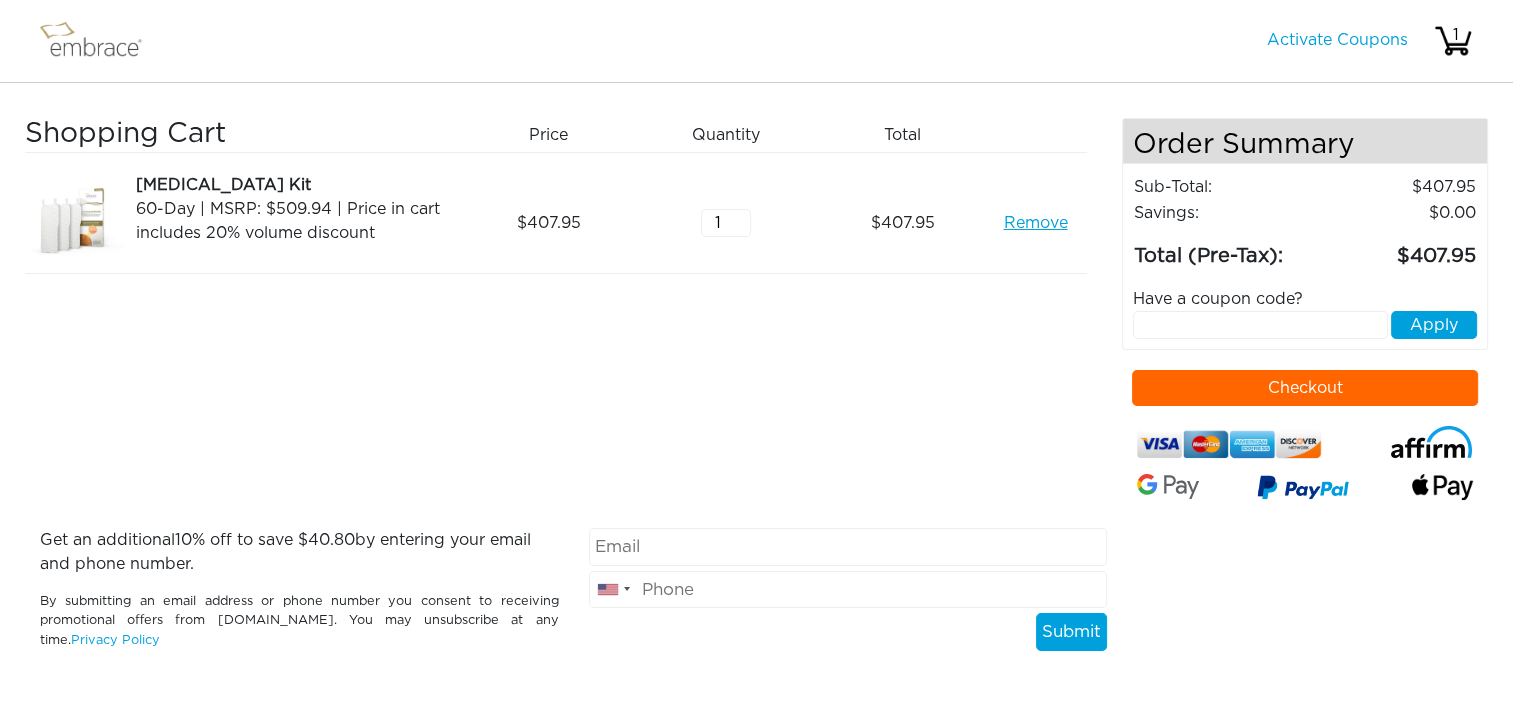 click on "Checkout" at bounding box center (1305, 388) 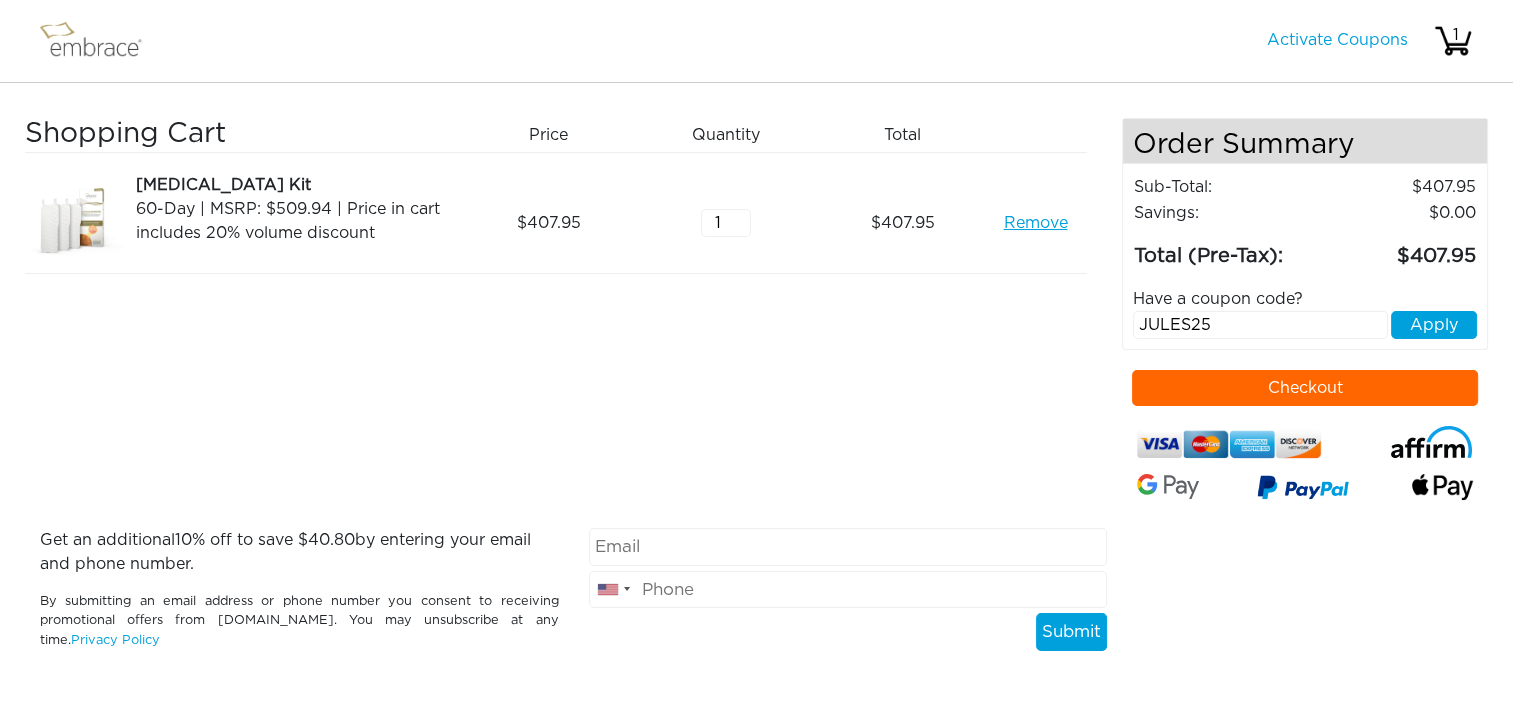 type on "JULES25" 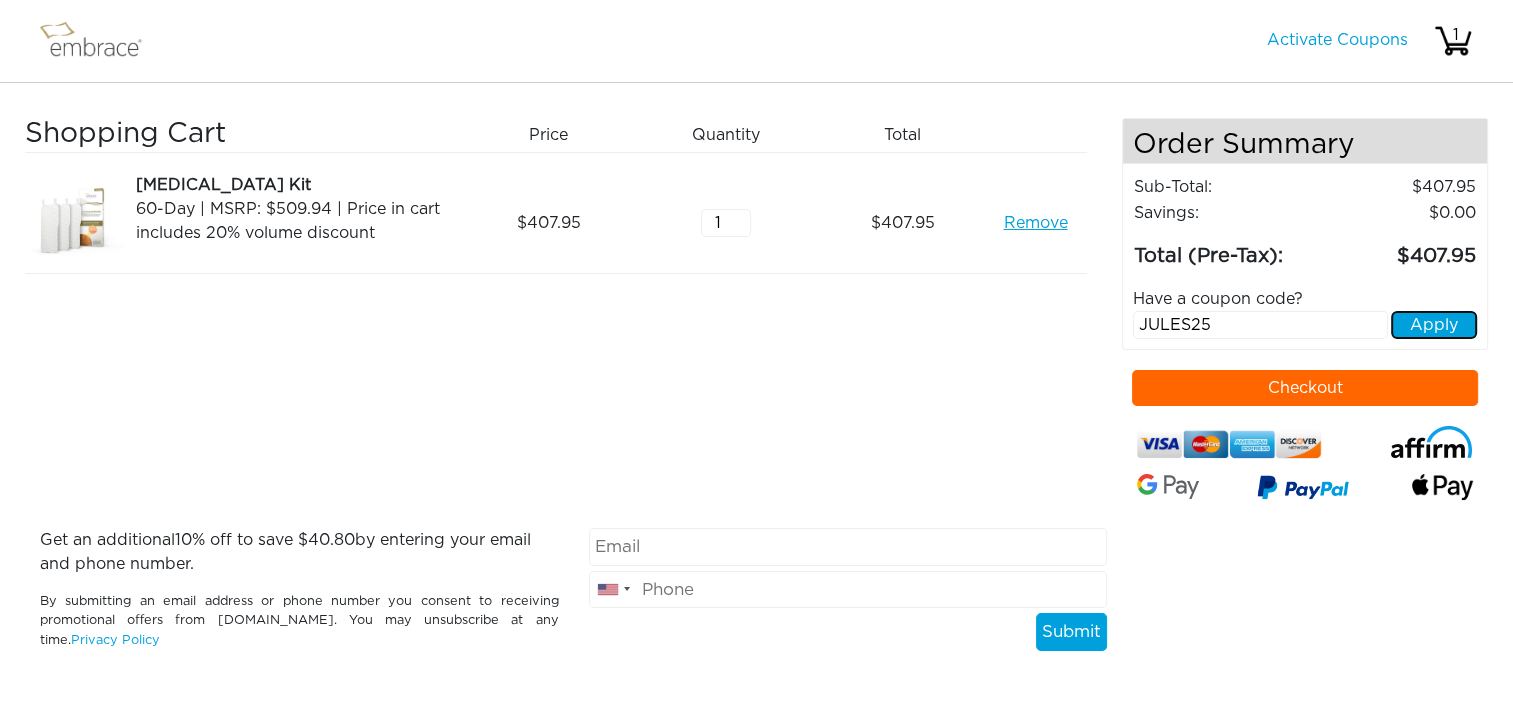 click on "Apply" at bounding box center (1434, 325) 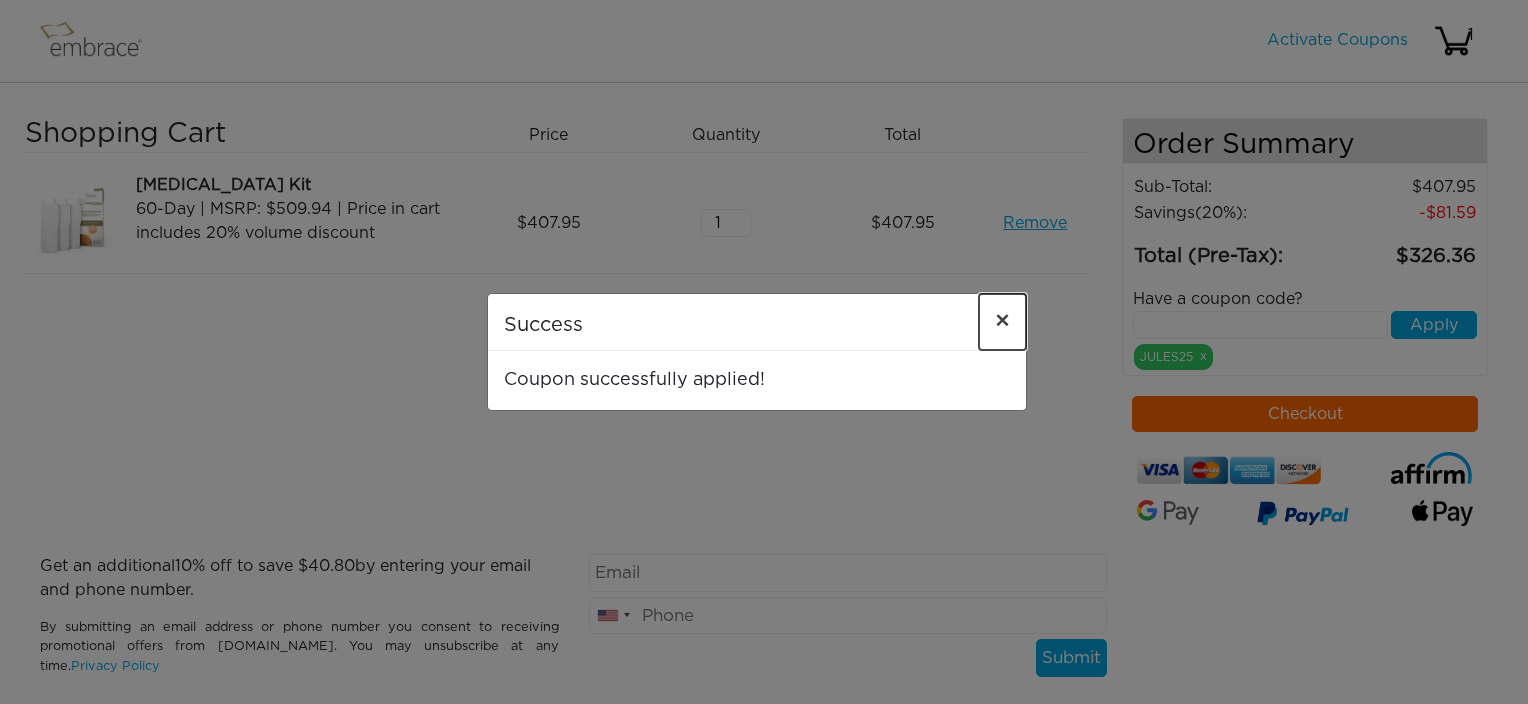 click on "×" at bounding box center (1002, 322) 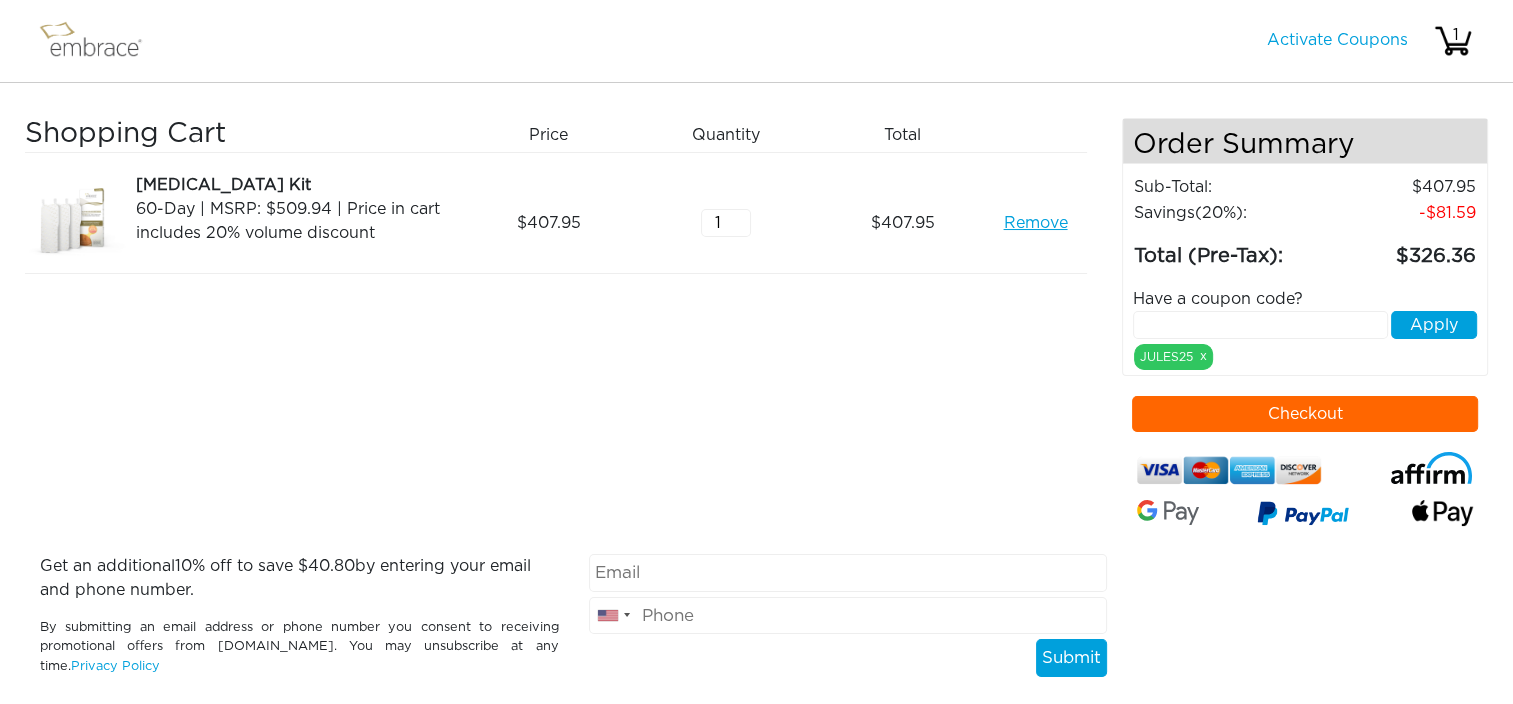 click on "Remove" at bounding box center [1035, 223] 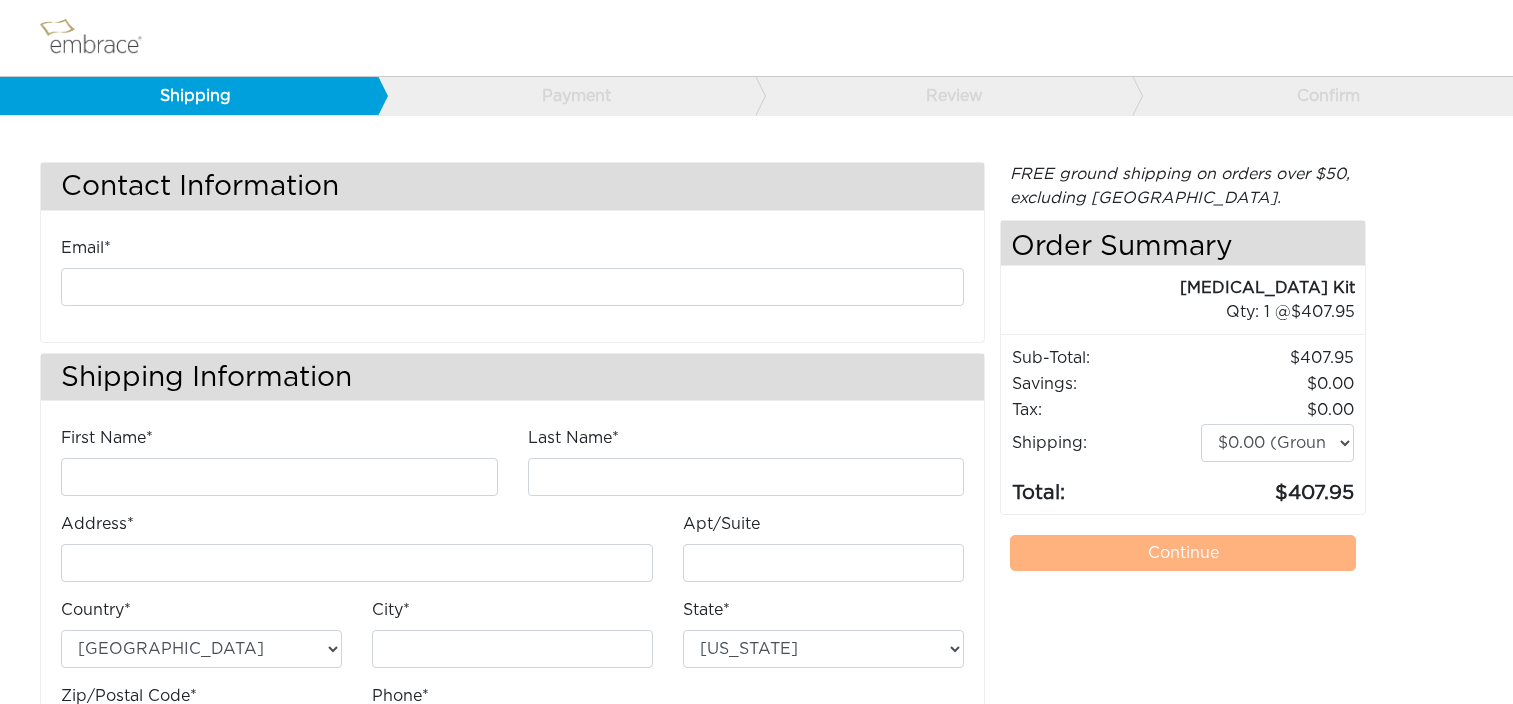 scroll, scrollTop: 0, scrollLeft: 0, axis: both 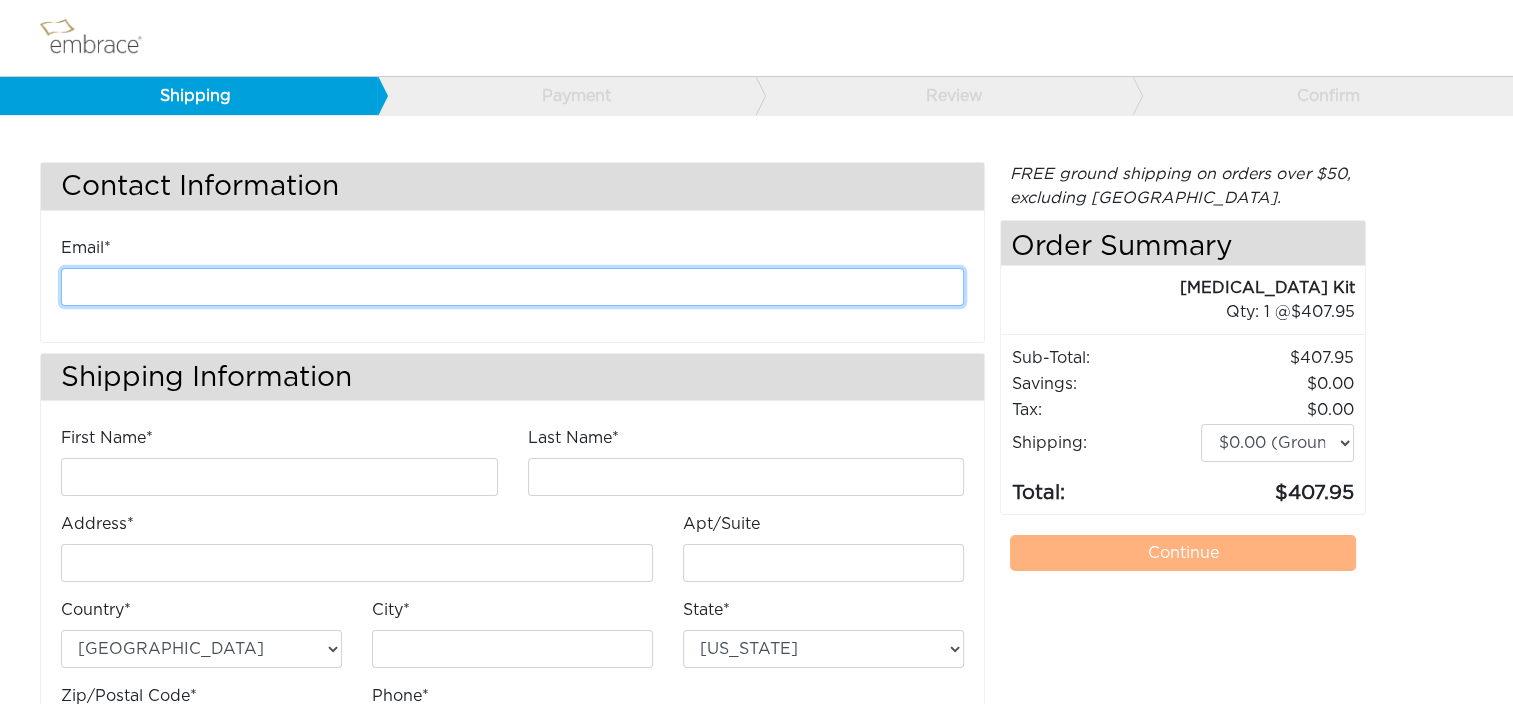 click at bounding box center [512, 287] 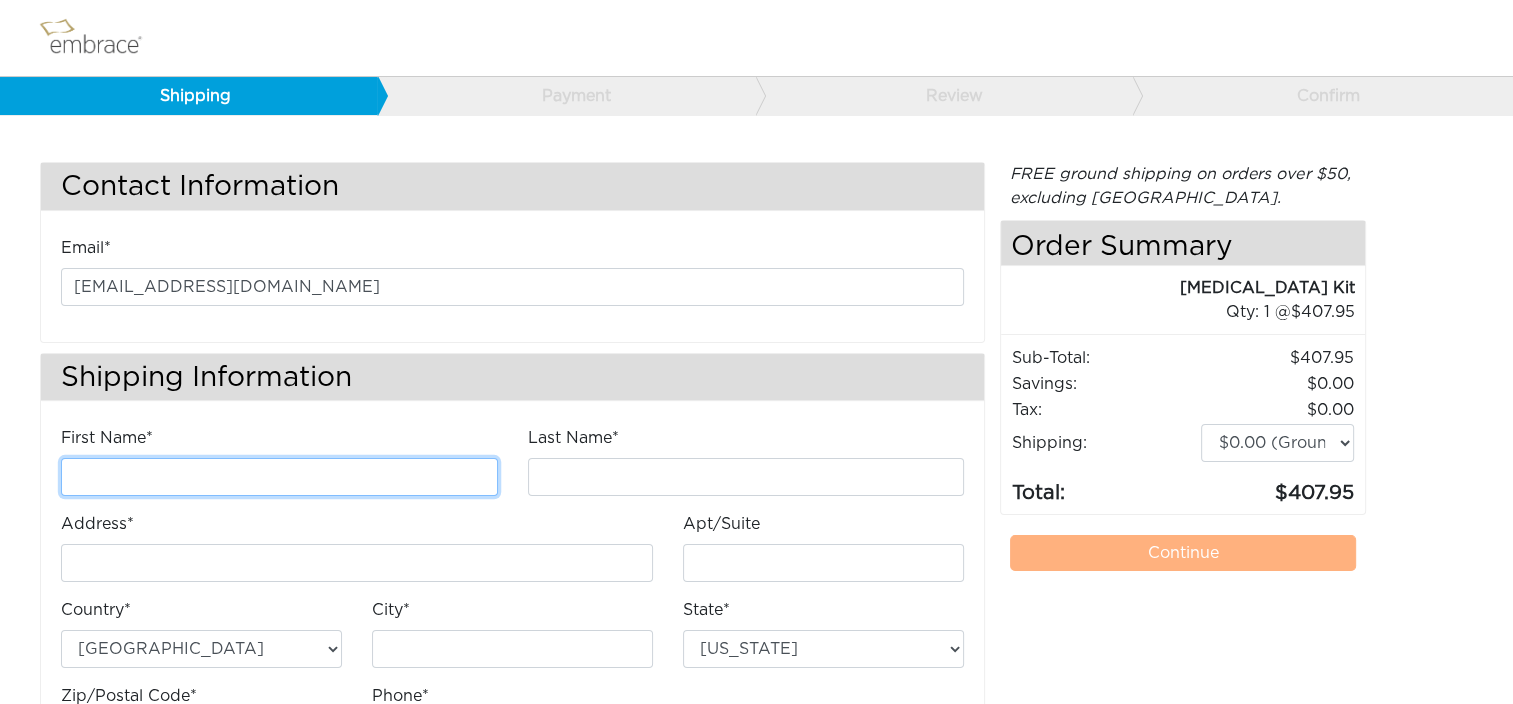 type on "Kathleen" 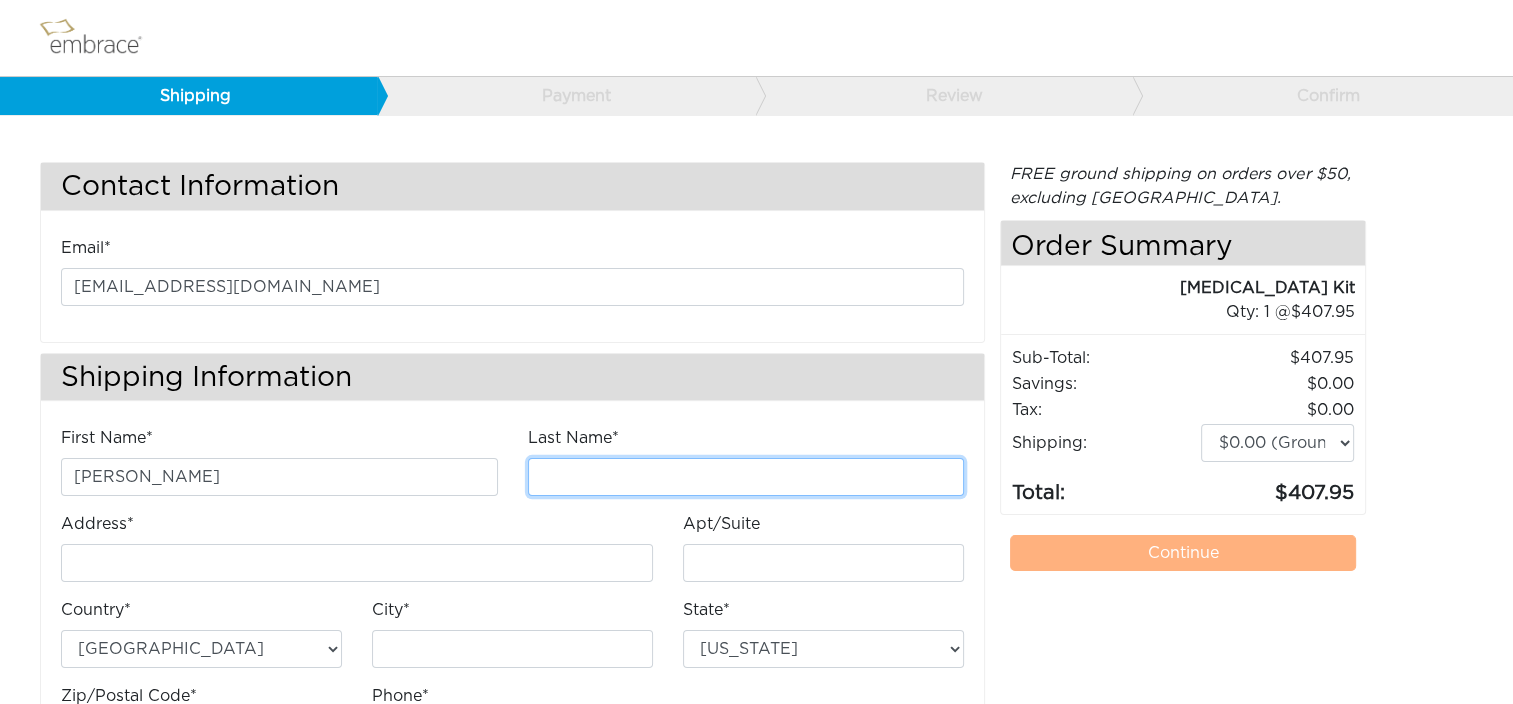 type on "Anderson" 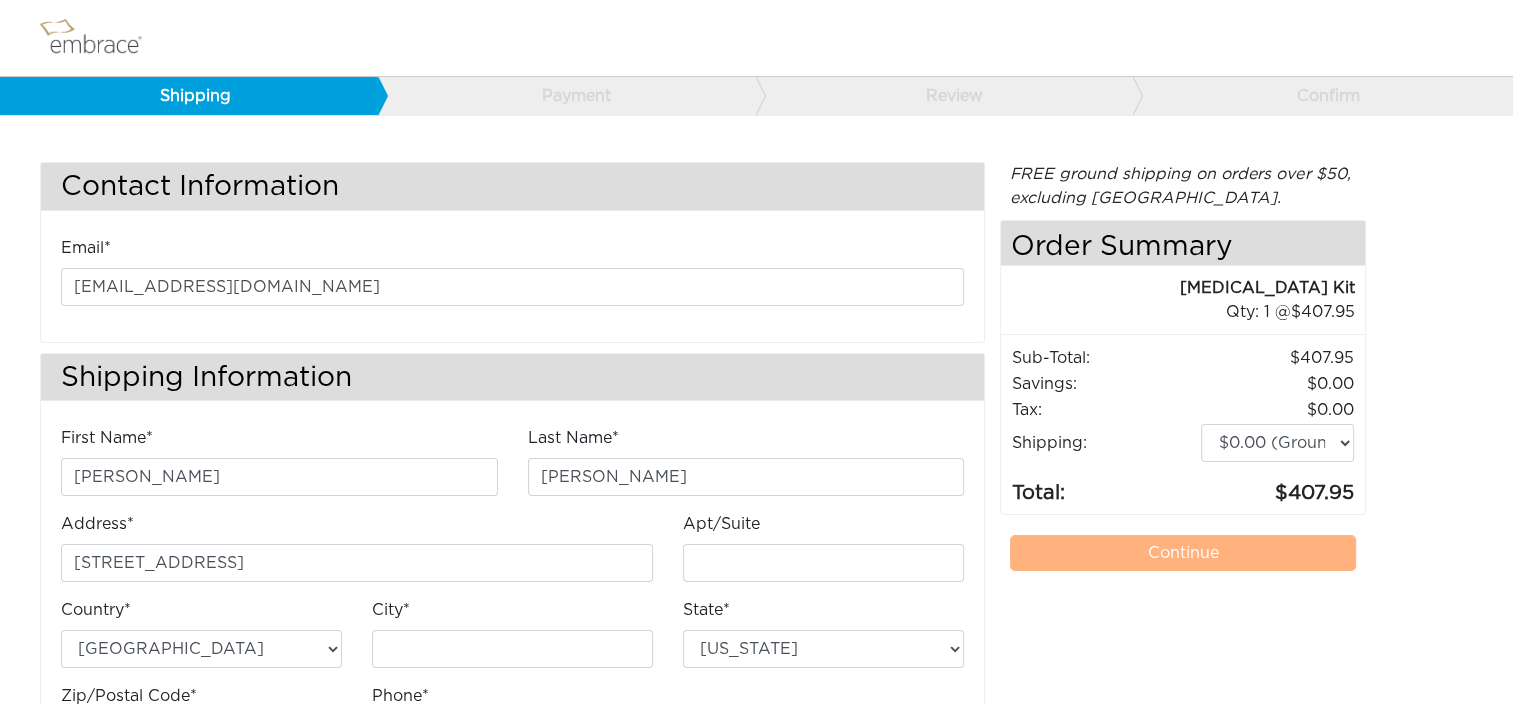 type on "E" 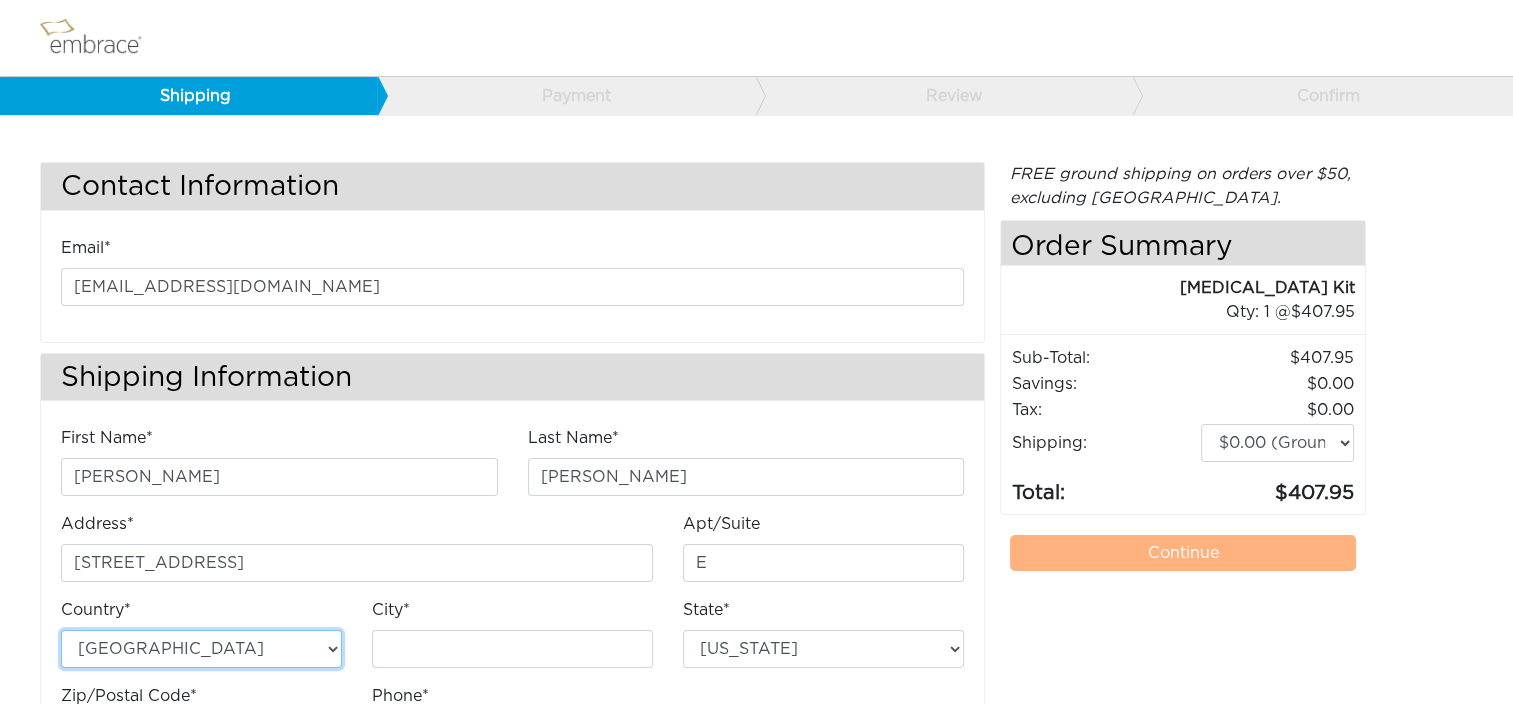 type on "Chantilly" 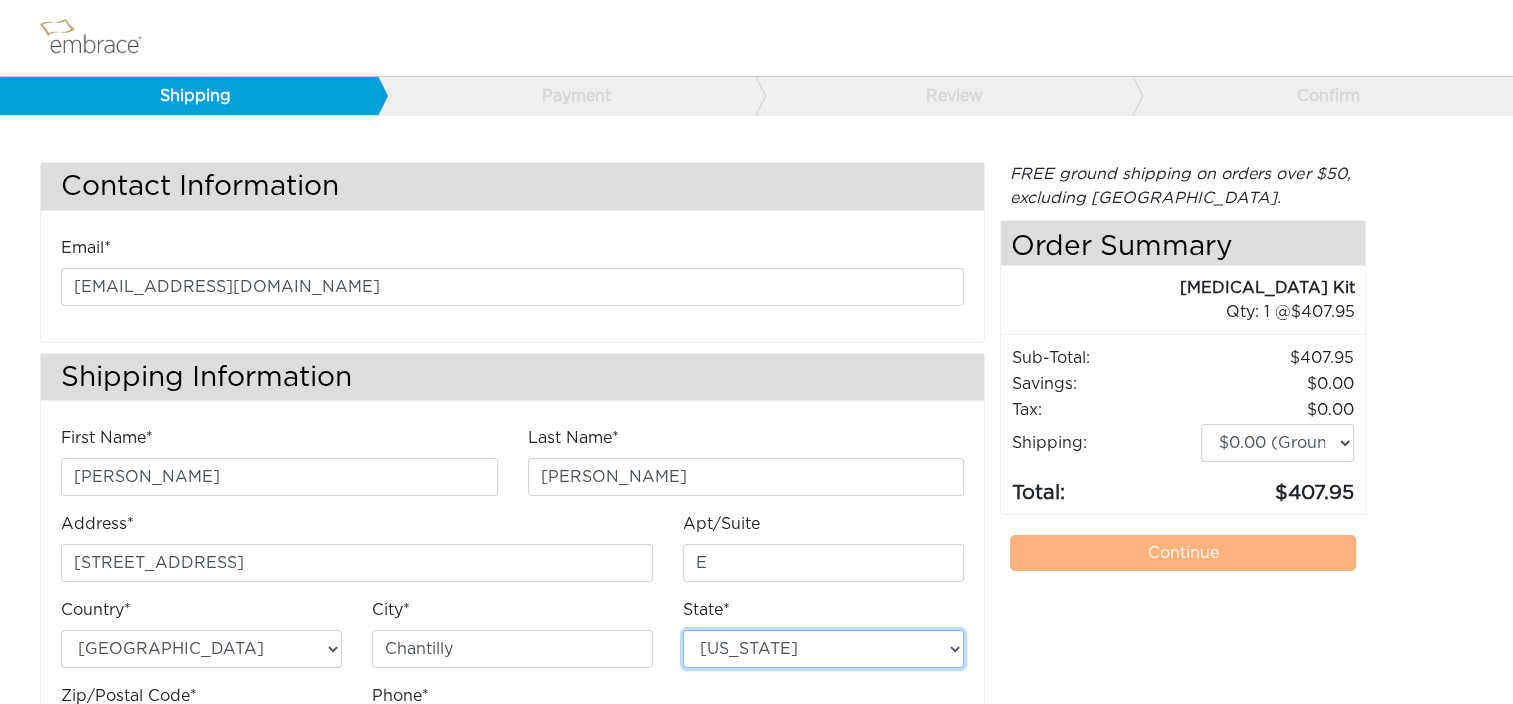 select on "VA" 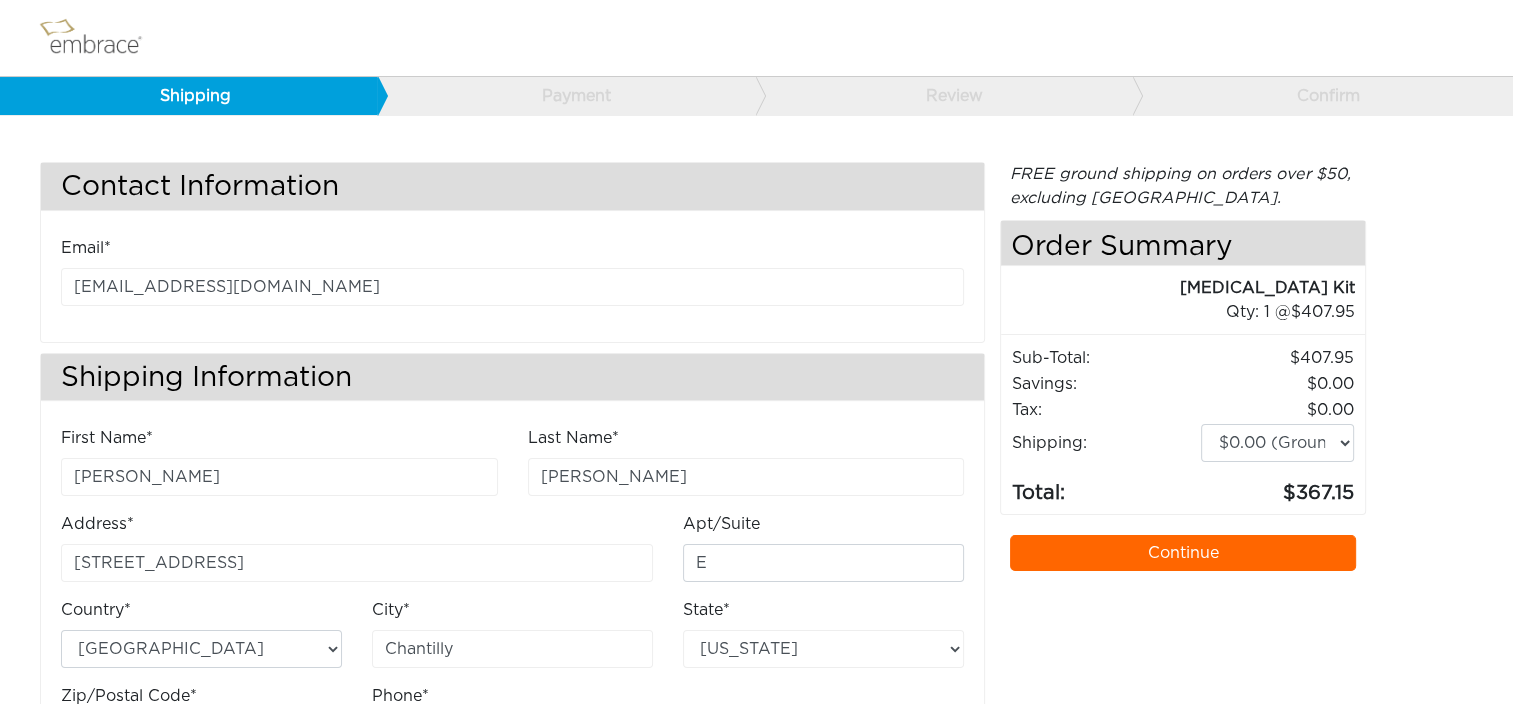 drag, startPoint x: 1175, startPoint y: 546, endPoint x: 1163, endPoint y: 547, distance: 12.0415945 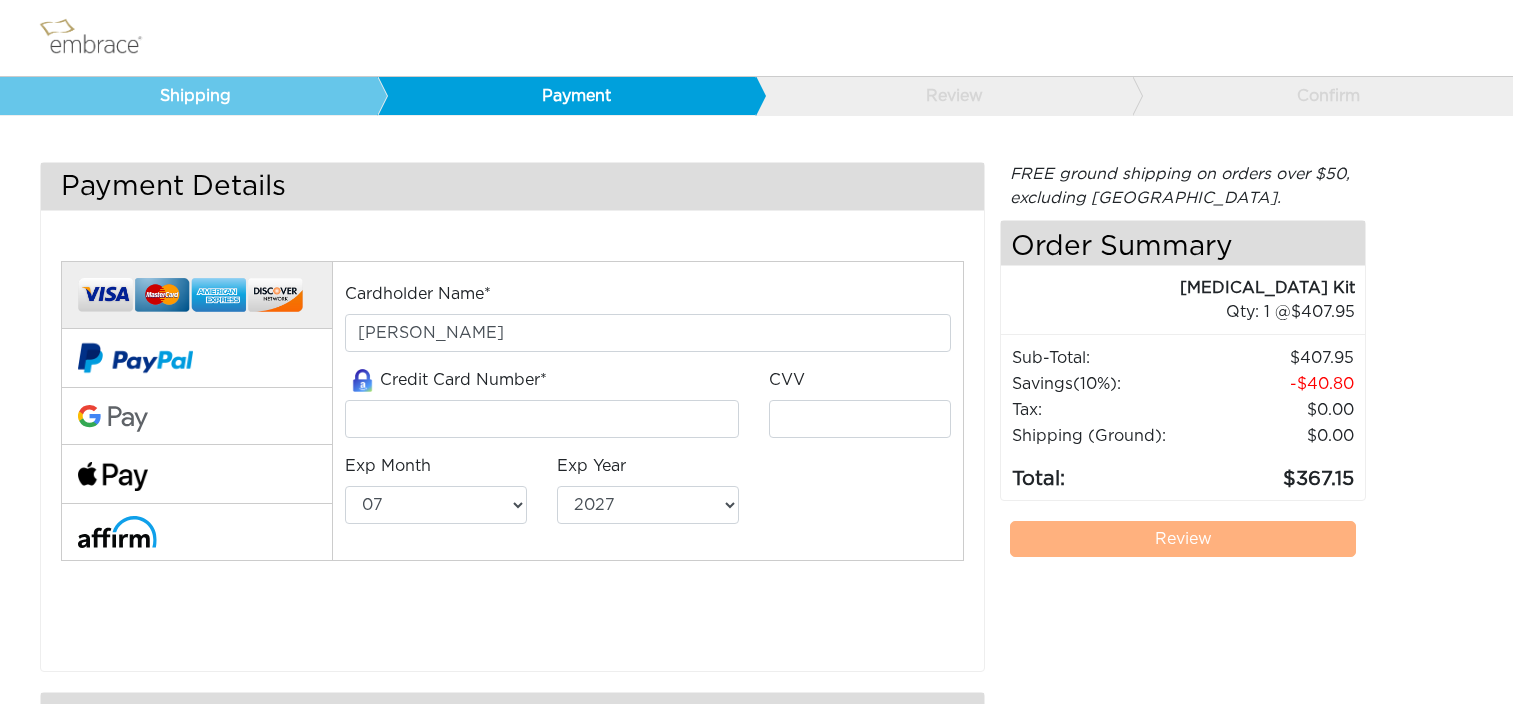 select on "7" 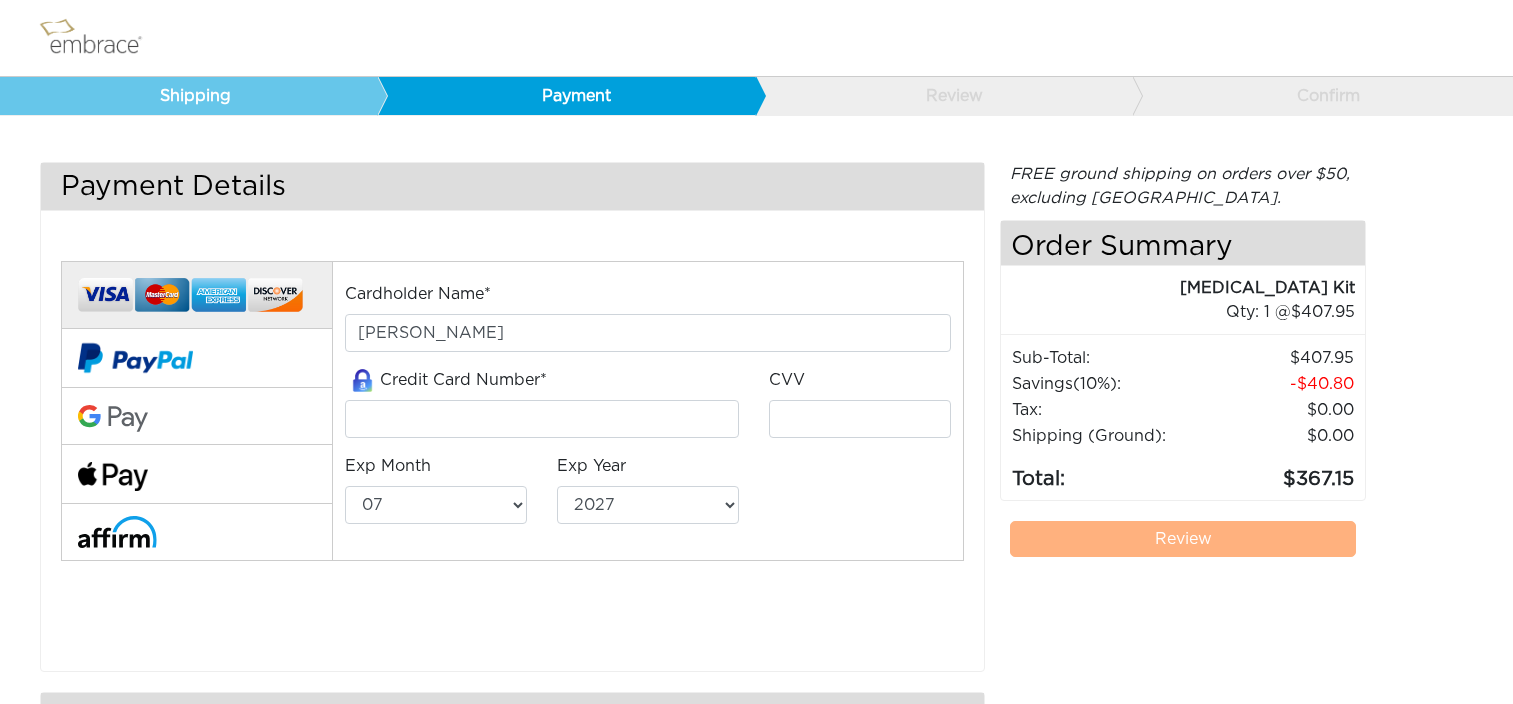 scroll, scrollTop: 0, scrollLeft: 0, axis: both 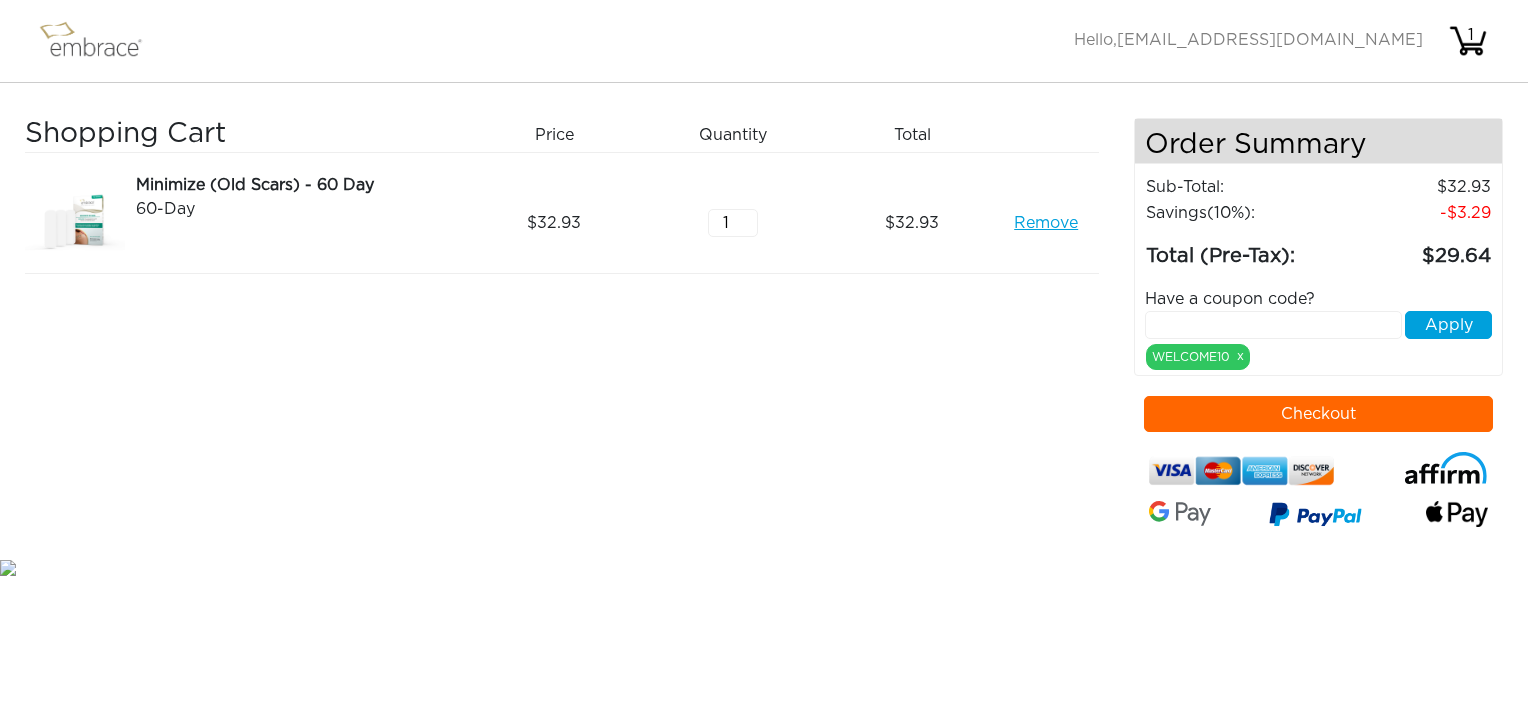 click at bounding box center [1273, 325] 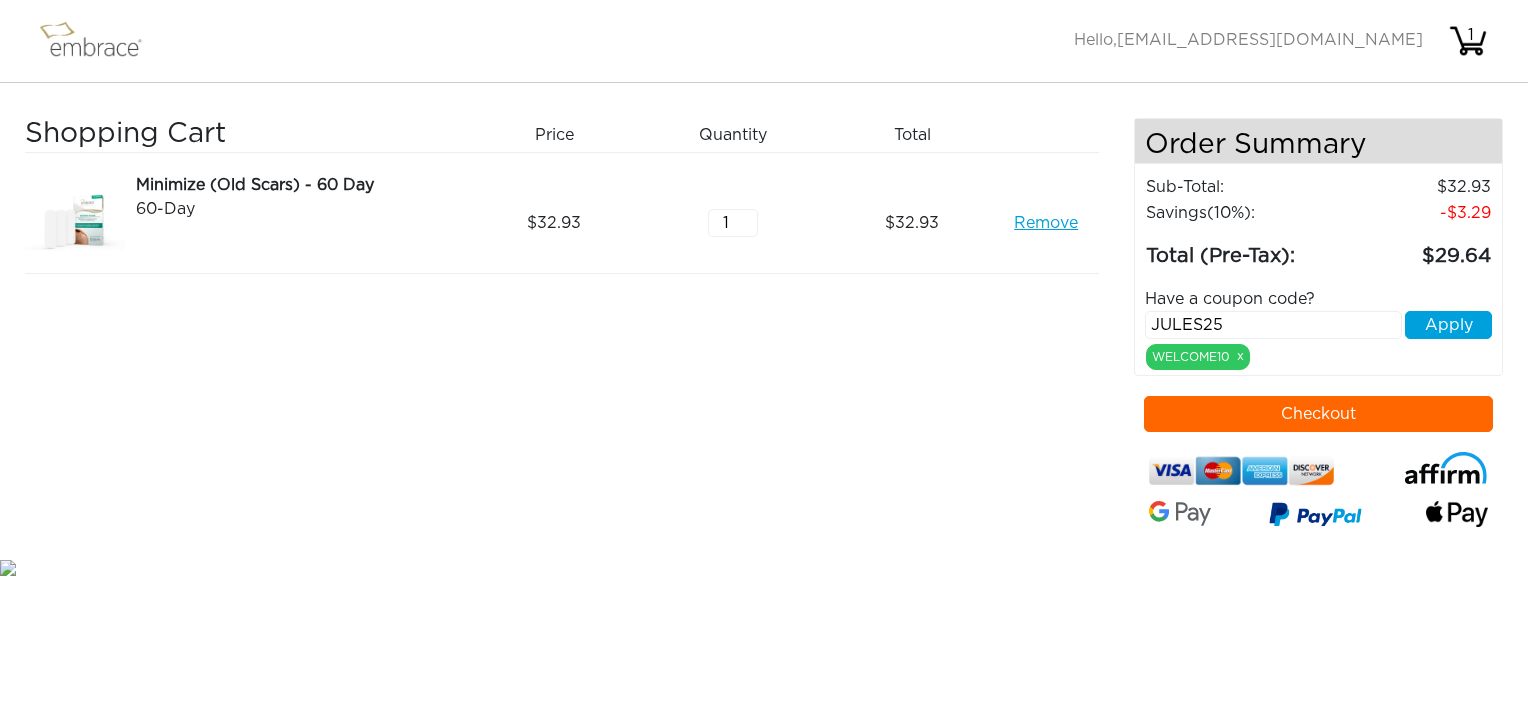 type on "JULES25" 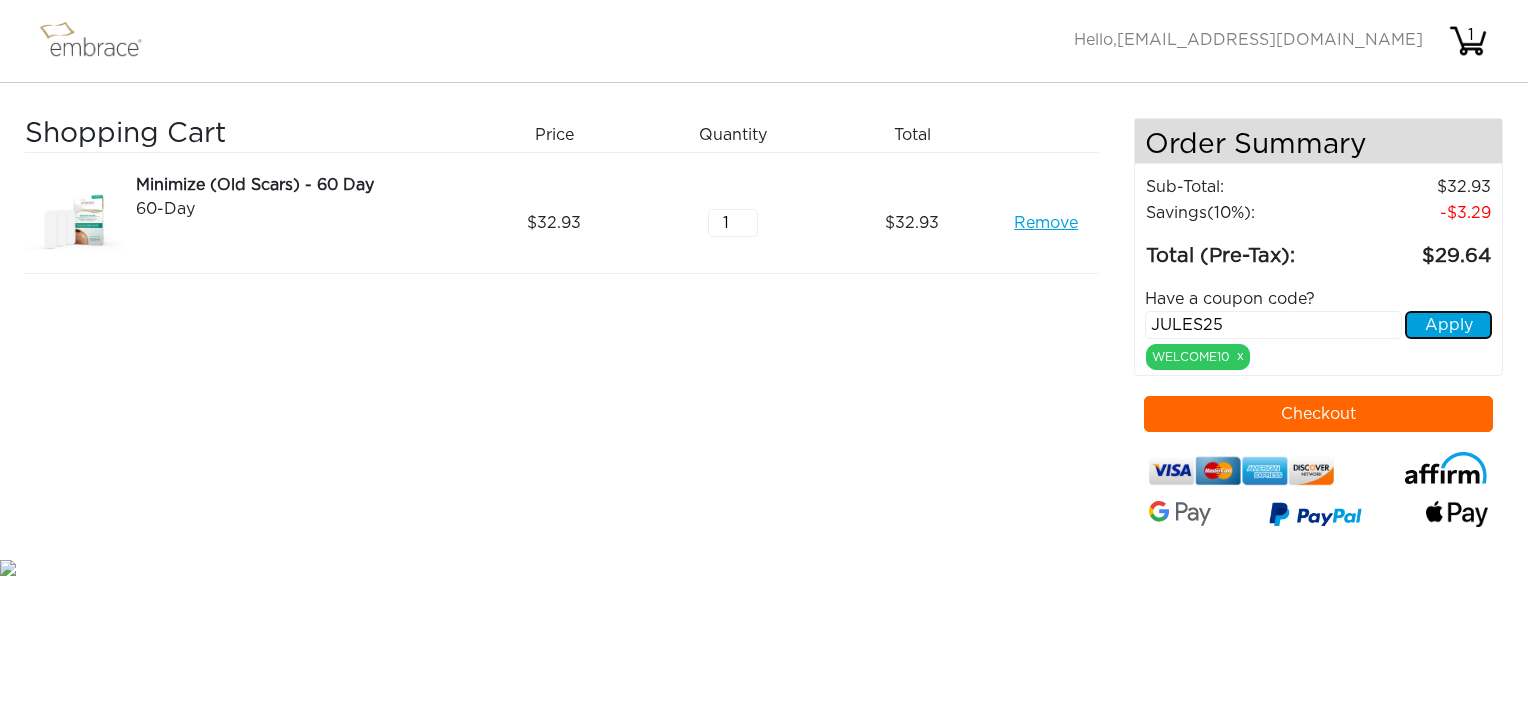 click on "Apply" at bounding box center [1448, 325] 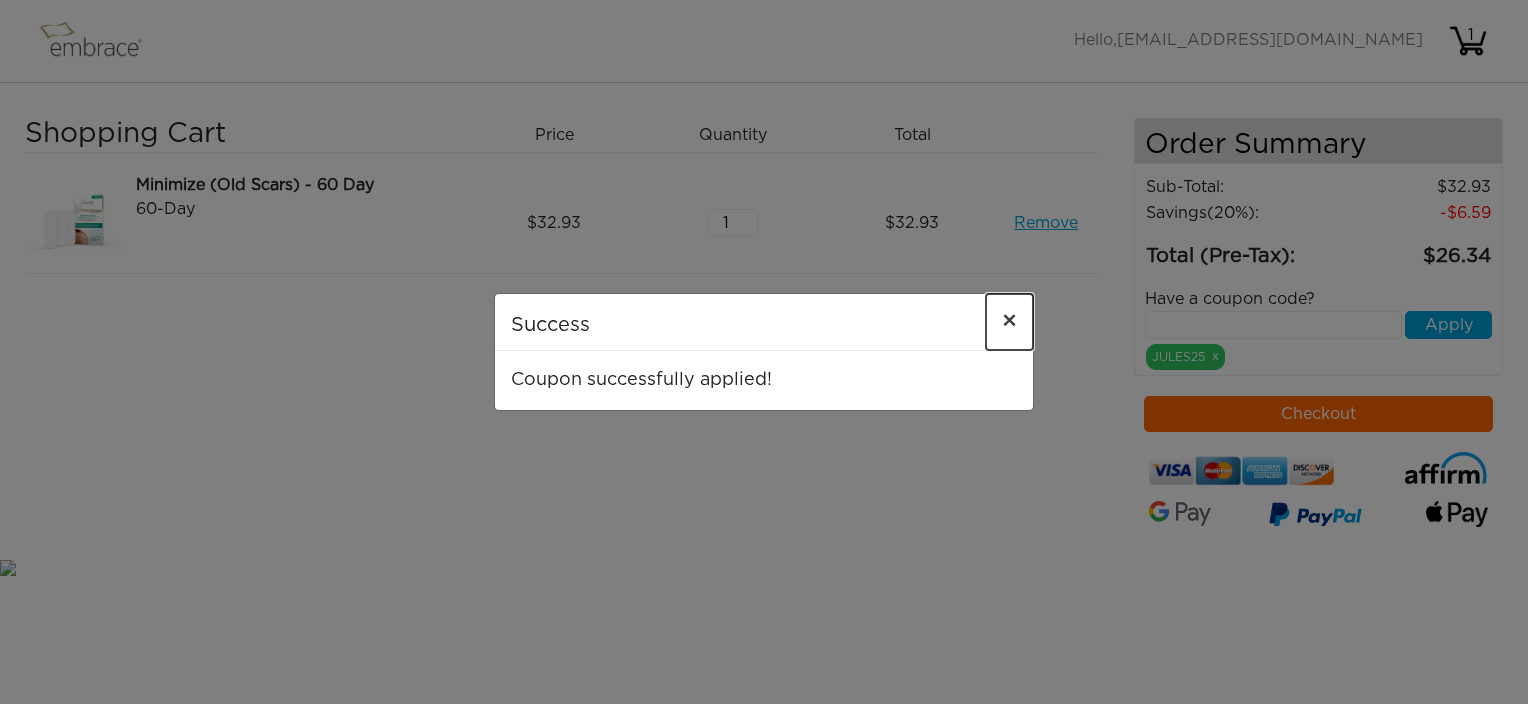 click on "×" at bounding box center (1009, 322) 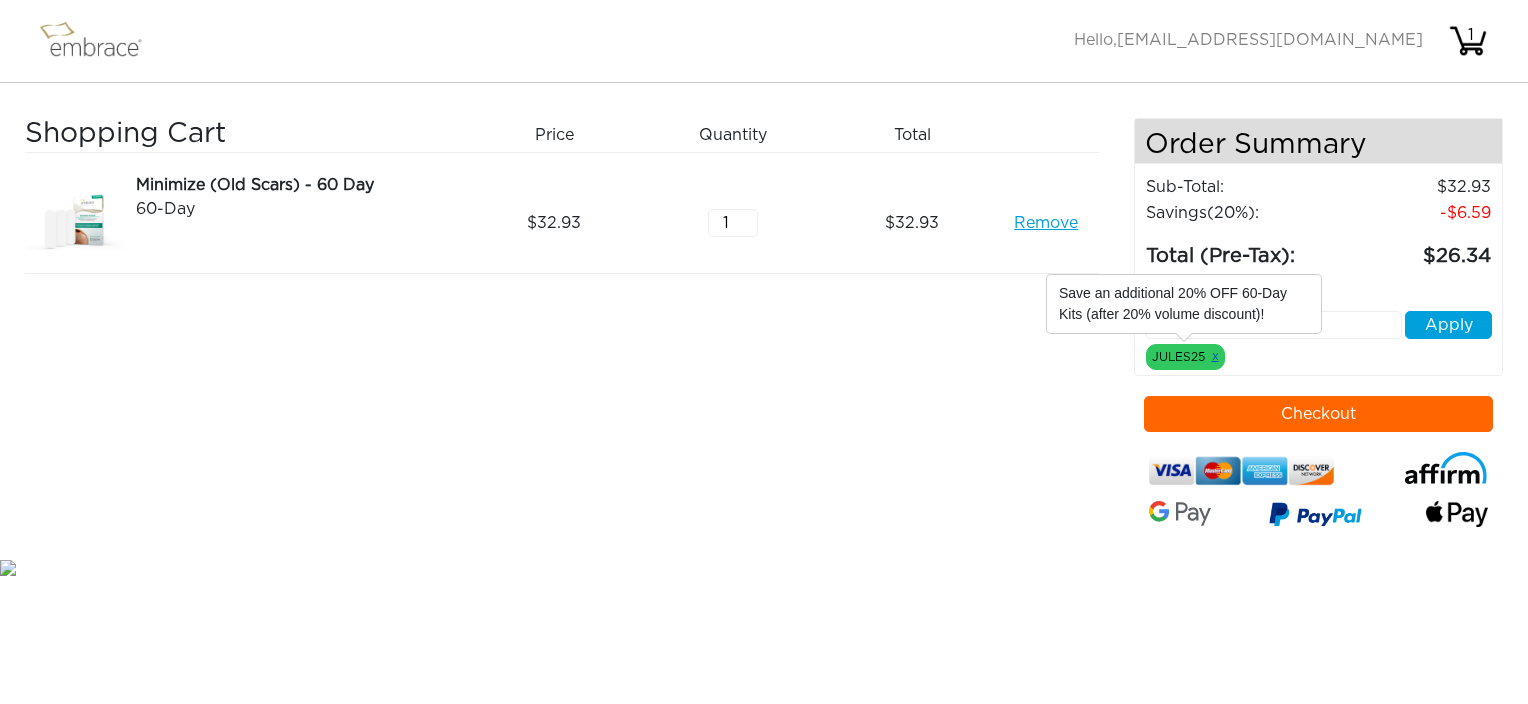 click on "x" at bounding box center (1215, 356) 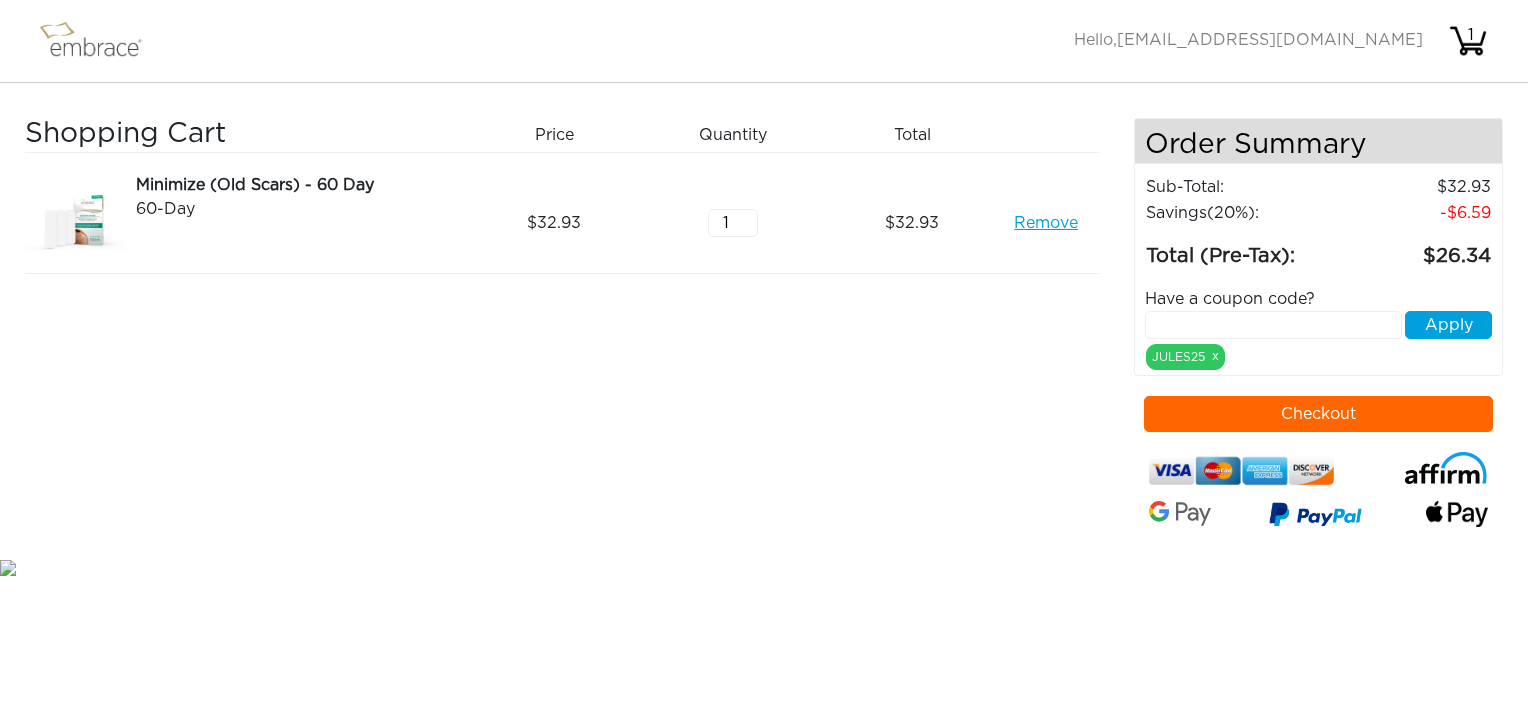 click on "Remove" at bounding box center (1046, 223) 